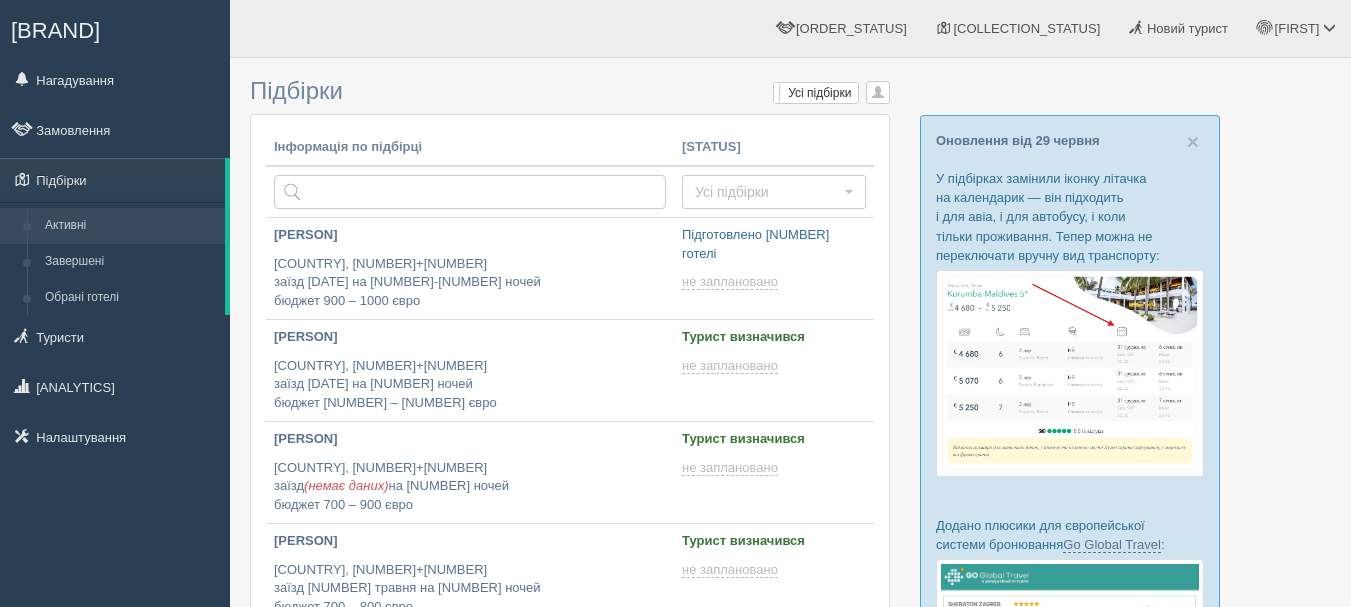 scroll, scrollTop: 0, scrollLeft: 0, axis: both 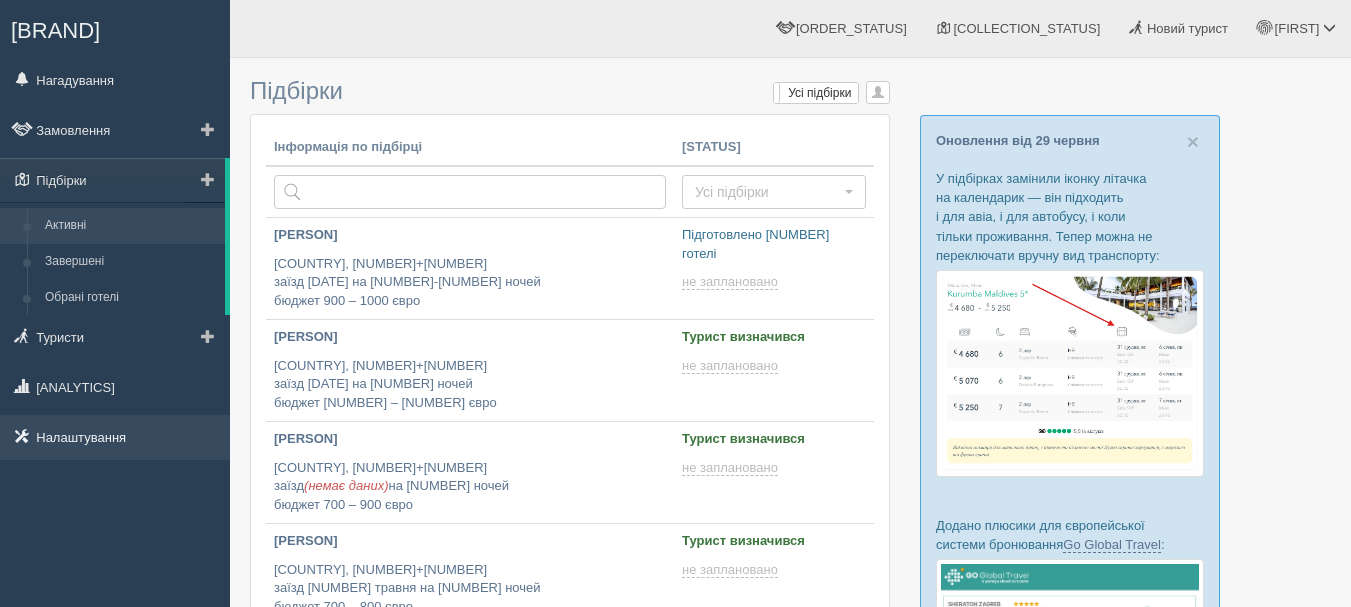 click on "Налаштування" at bounding box center (115, 437) 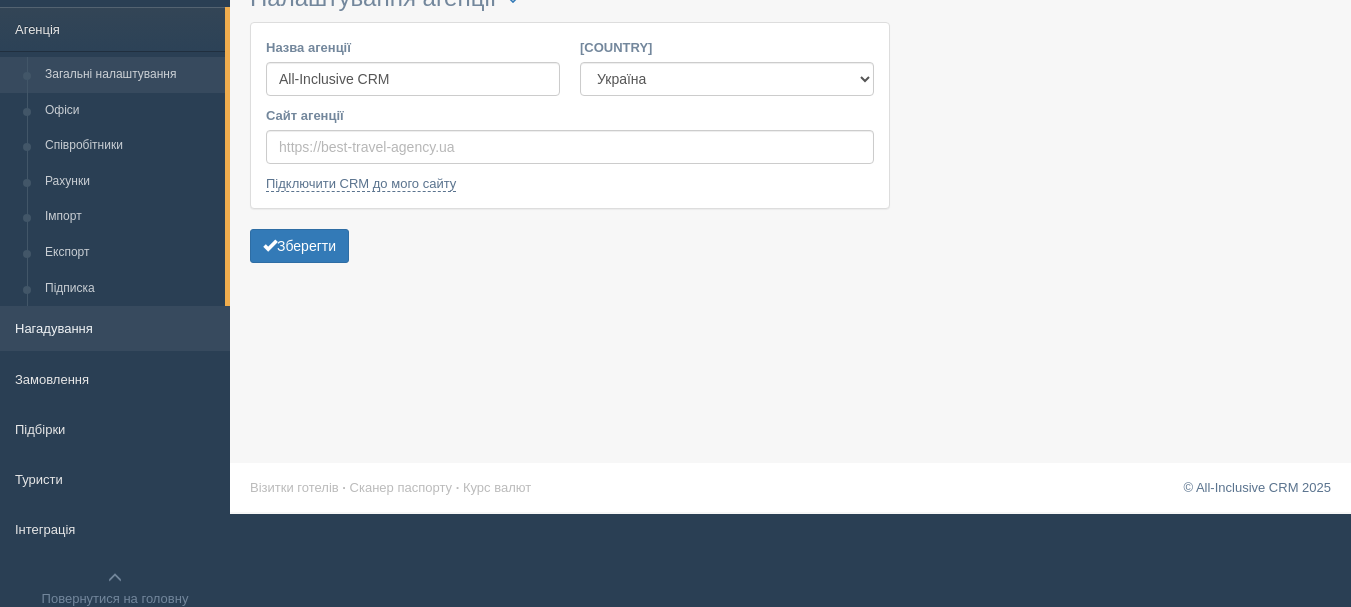 scroll, scrollTop: 147, scrollLeft: 0, axis: vertical 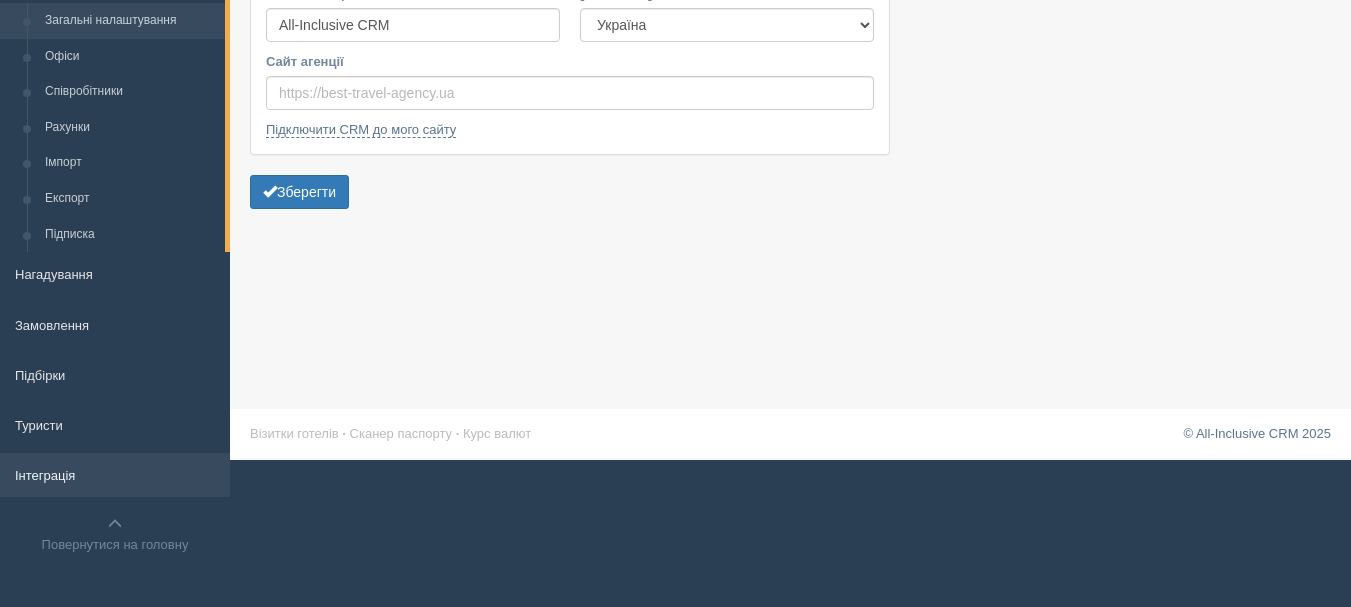 click on "Інтеграція" at bounding box center [115, 475] 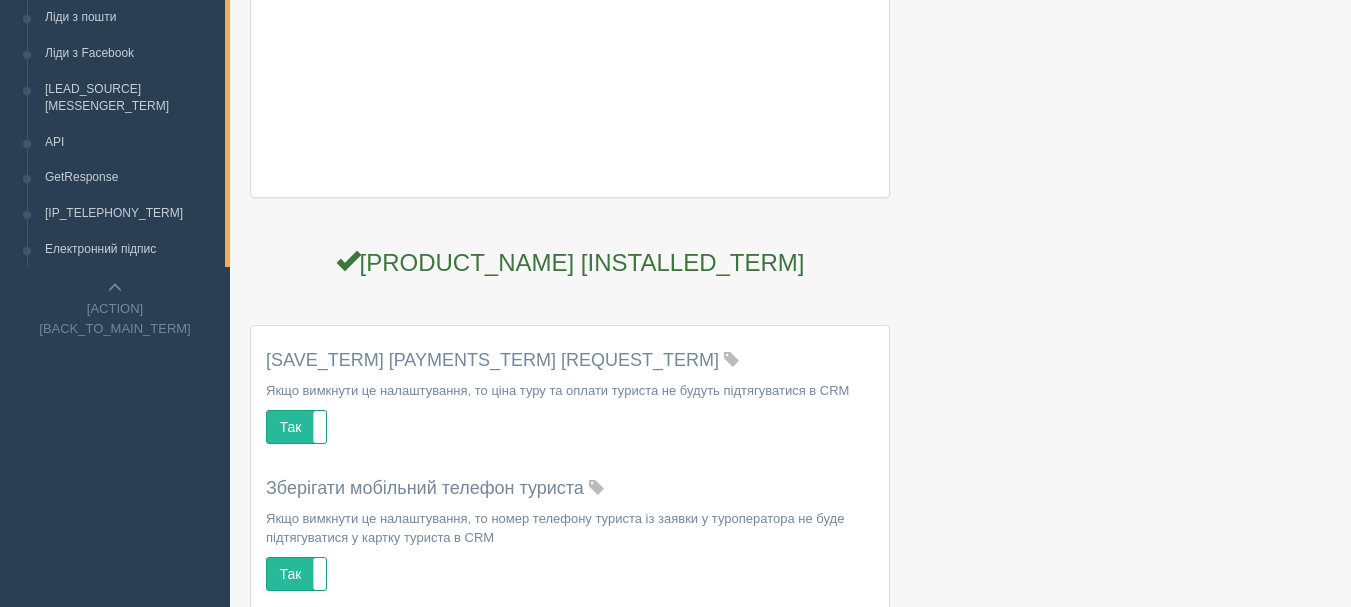 scroll, scrollTop: 1000, scrollLeft: 0, axis: vertical 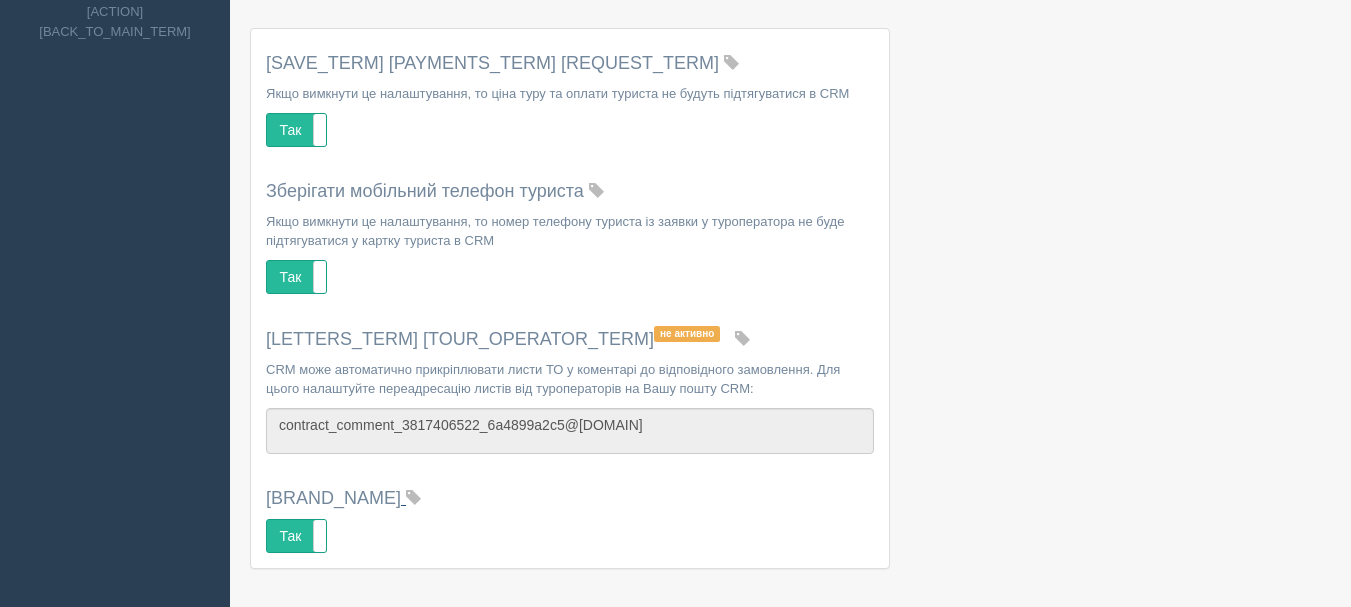 click at bounding box center [413, 498] 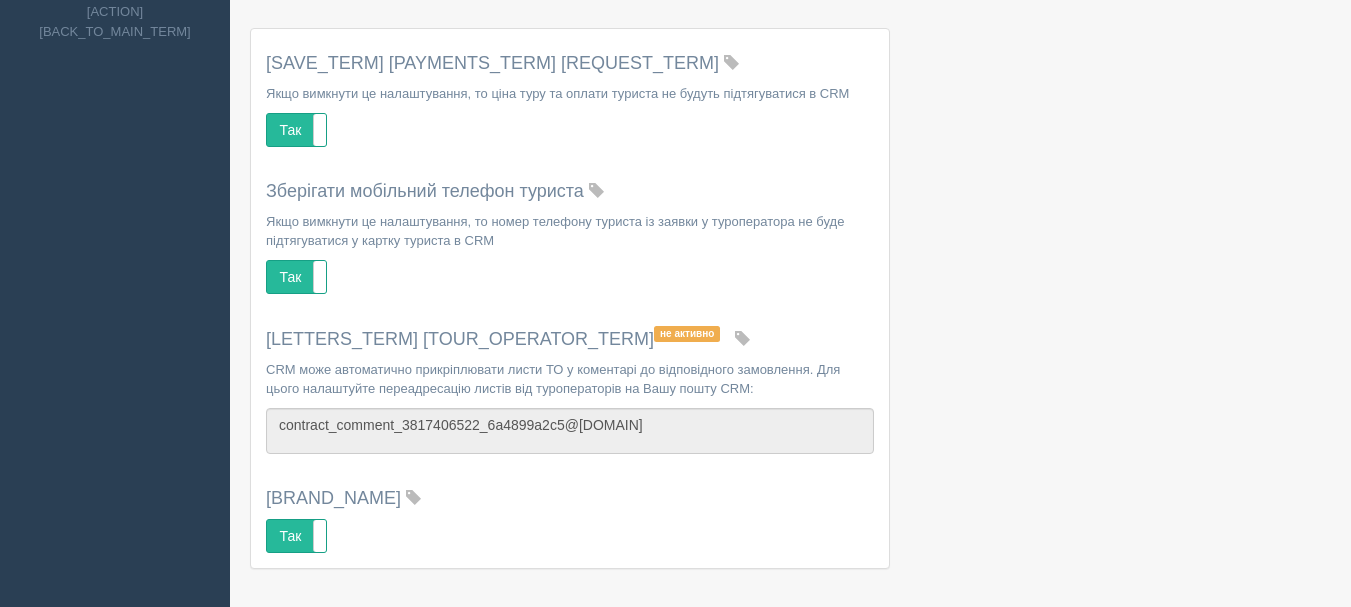 scroll, scrollTop: 1026, scrollLeft: 0, axis: vertical 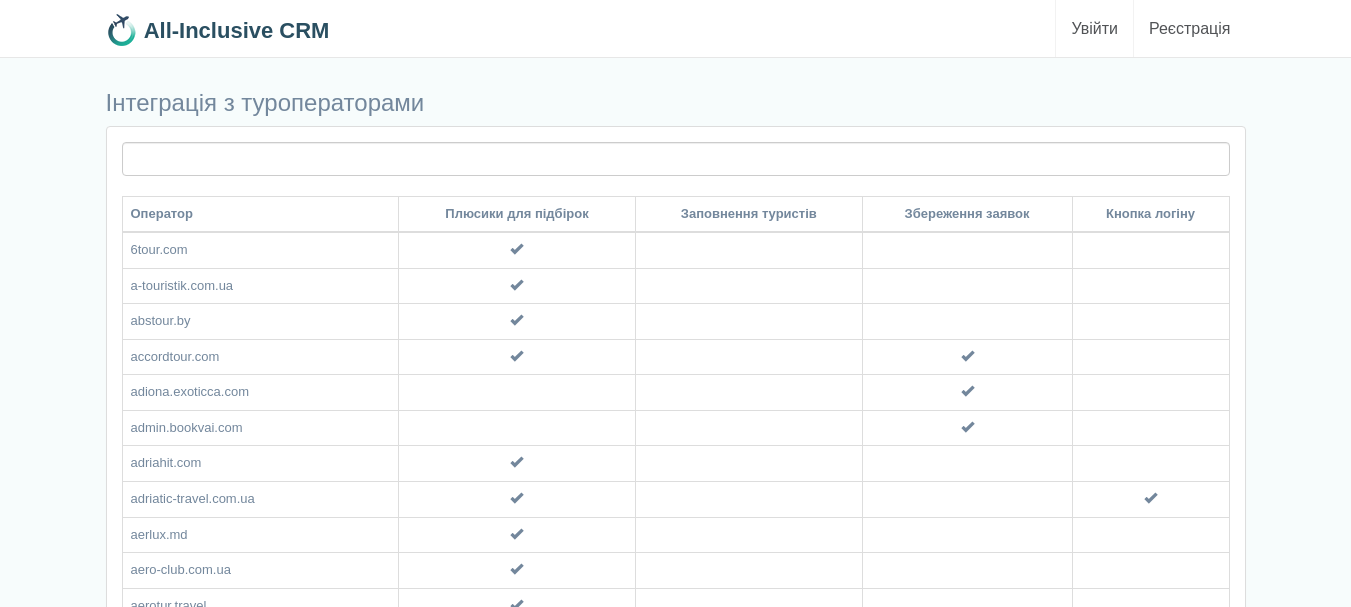 click at bounding box center (676, 159) 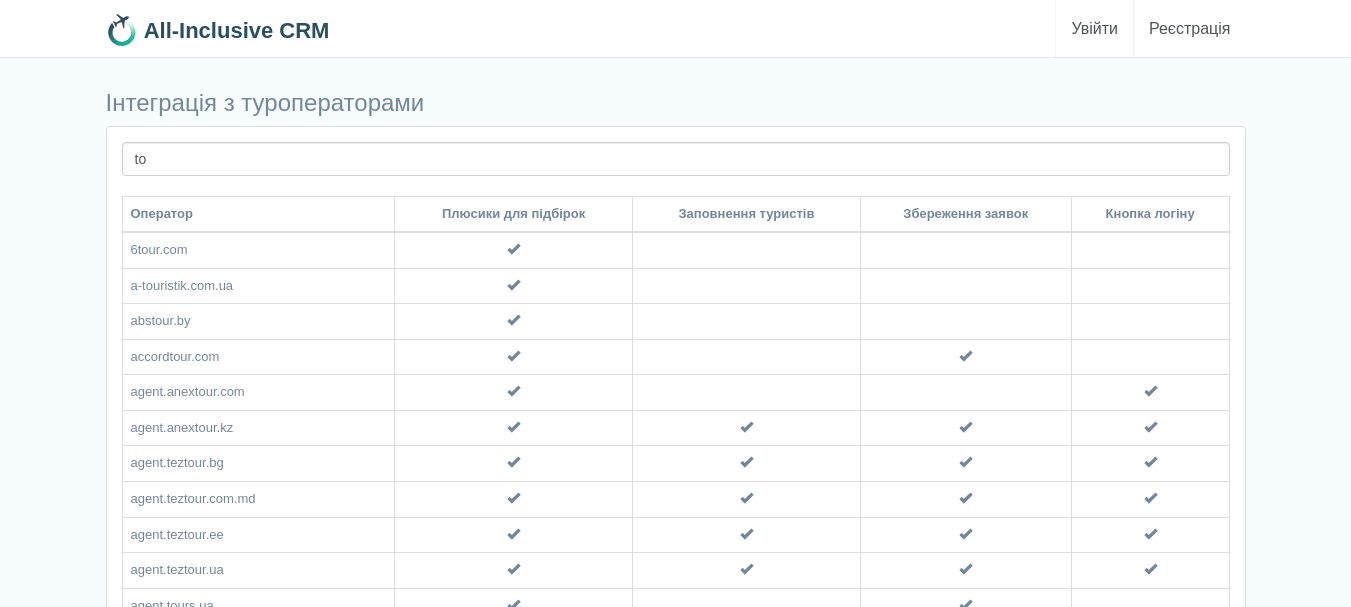type on "toc" 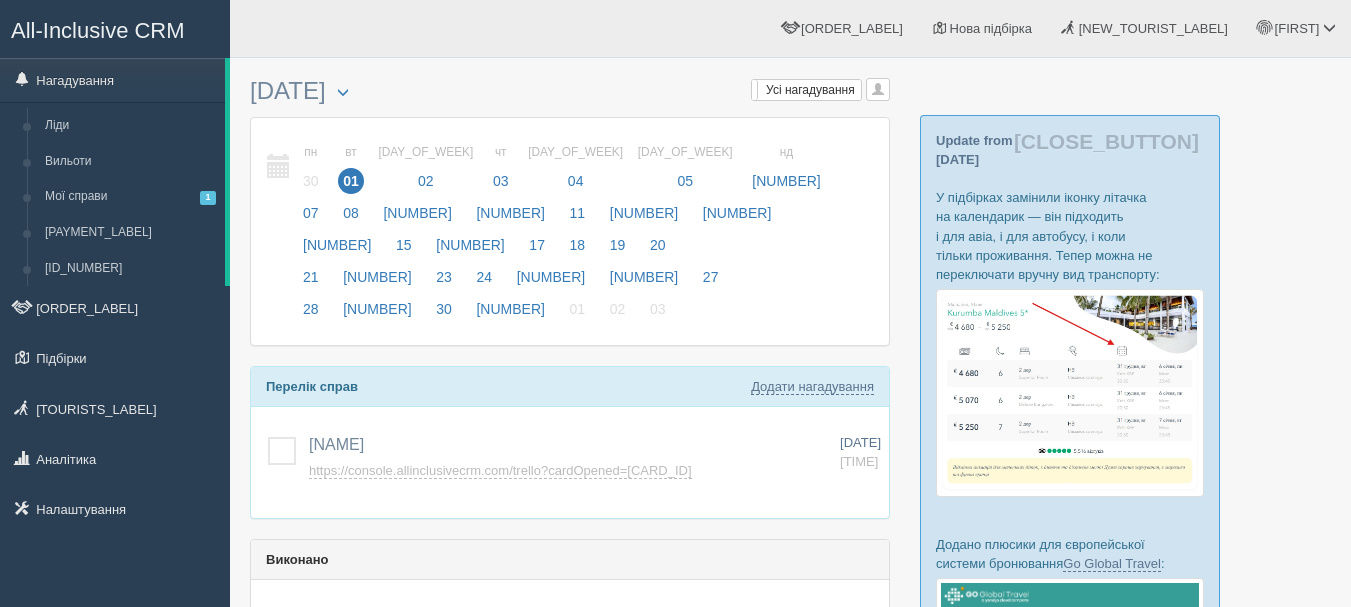 scroll, scrollTop: 0, scrollLeft: 0, axis: both 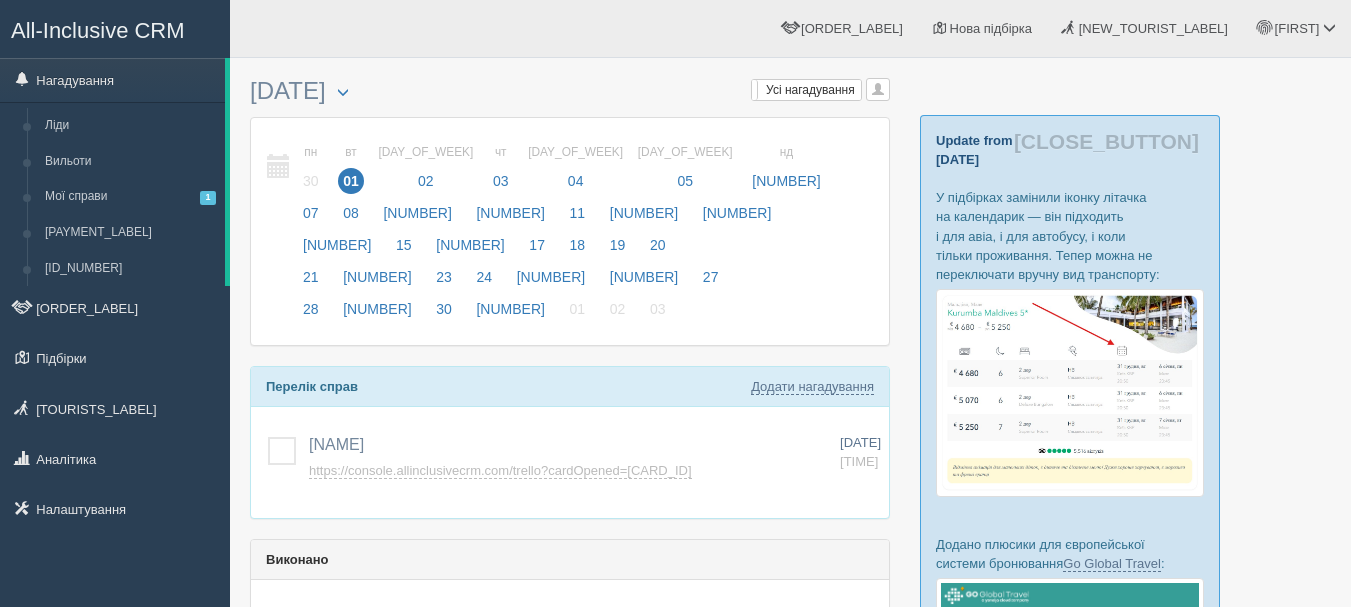 click on "Update from [DATE]" at bounding box center (974, 150) 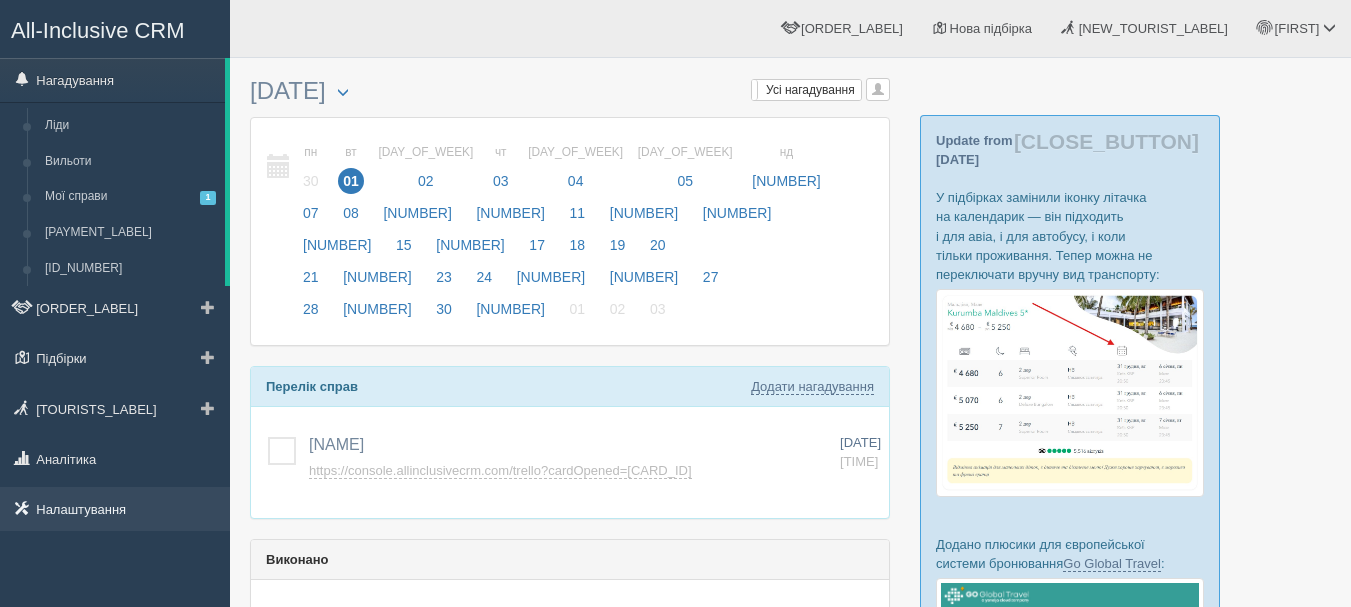 click on "Налаштування" at bounding box center [115, 509] 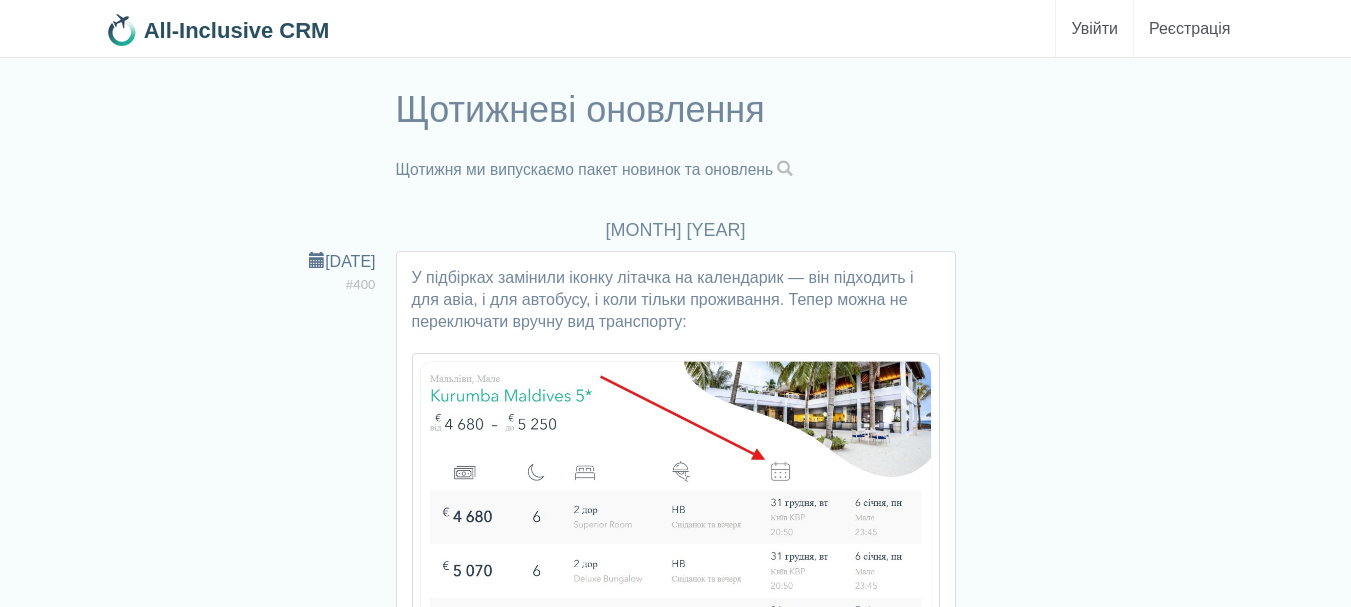 scroll, scrollTop: 0, scrollLeft: 0, axis: both 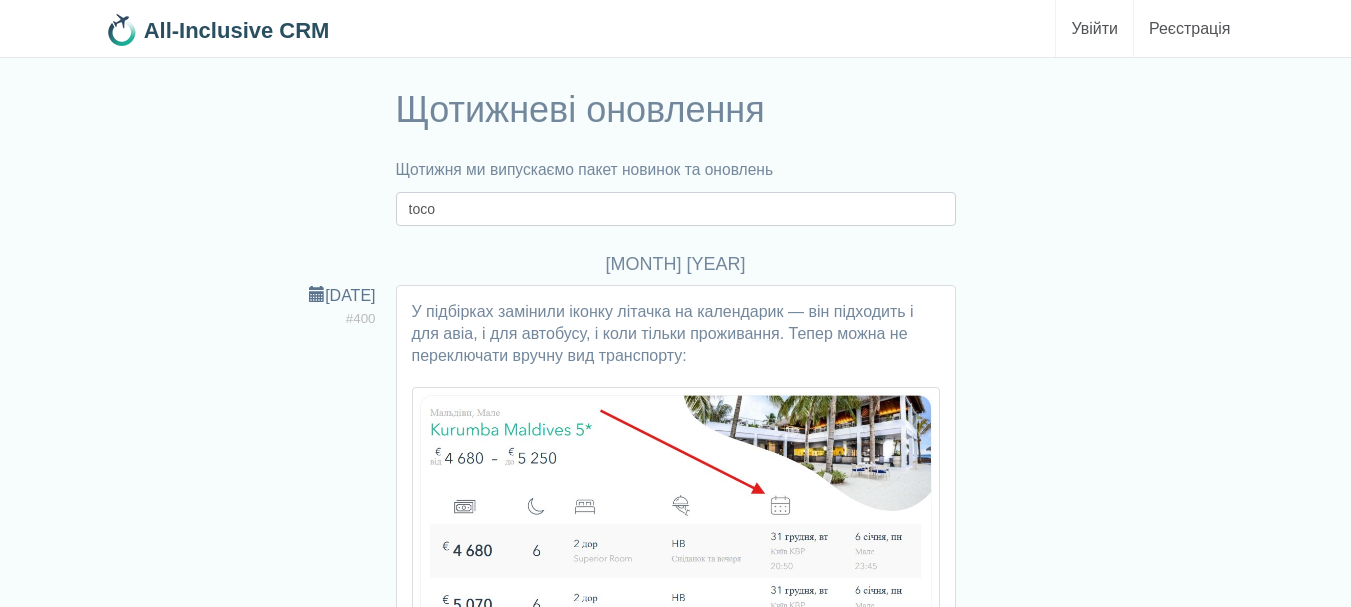 type on "toco" 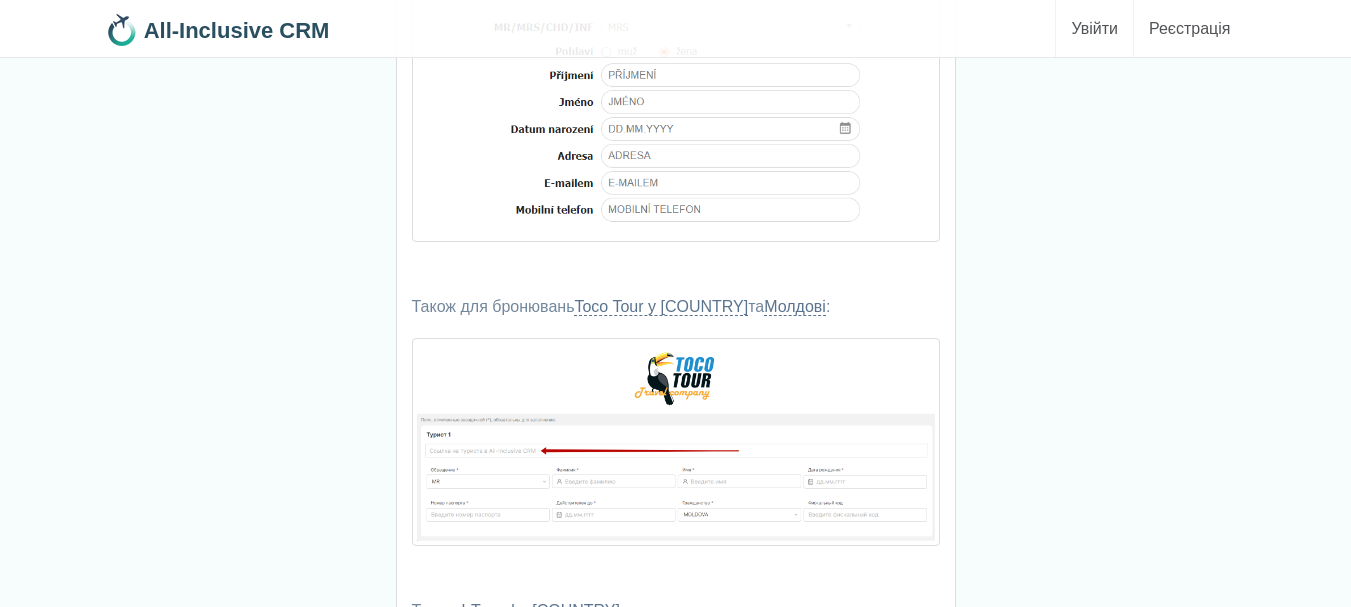 scroll, scrollTop: 500, scrollLeft: 0, axis: vertical 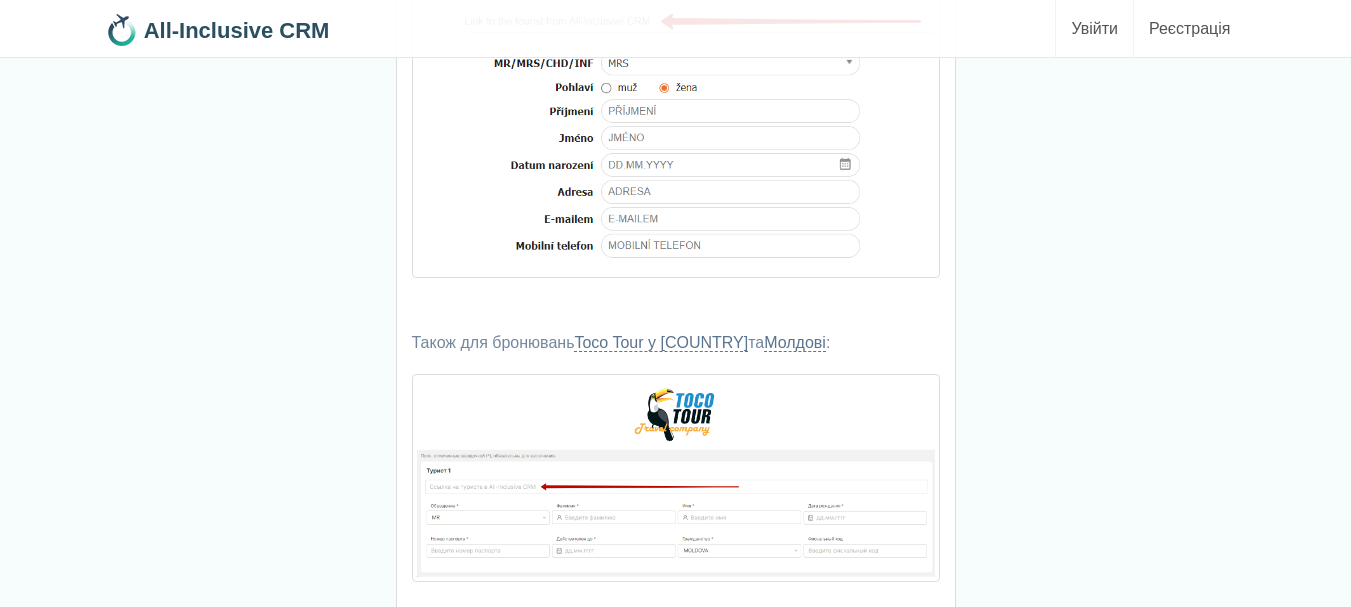 click at bounding box center (676, 72) 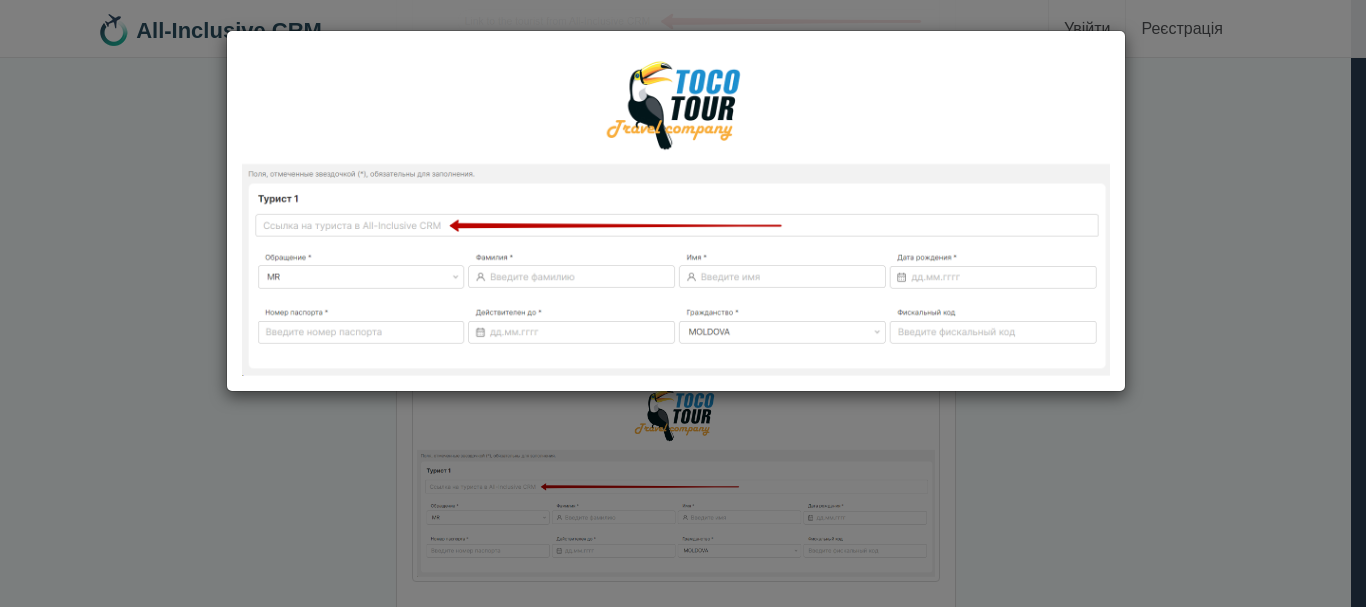 click at bounding box center (683, 303) 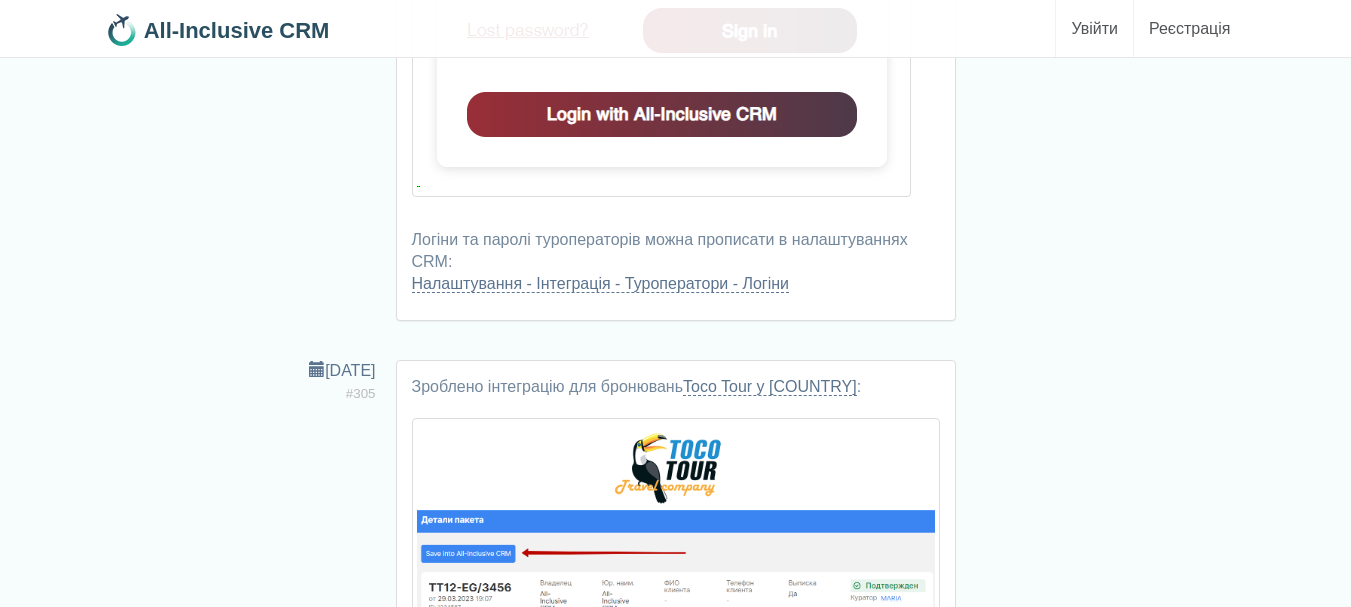 scroll, scrollTop: 3800, scrollLeft: 0, axis: vertical 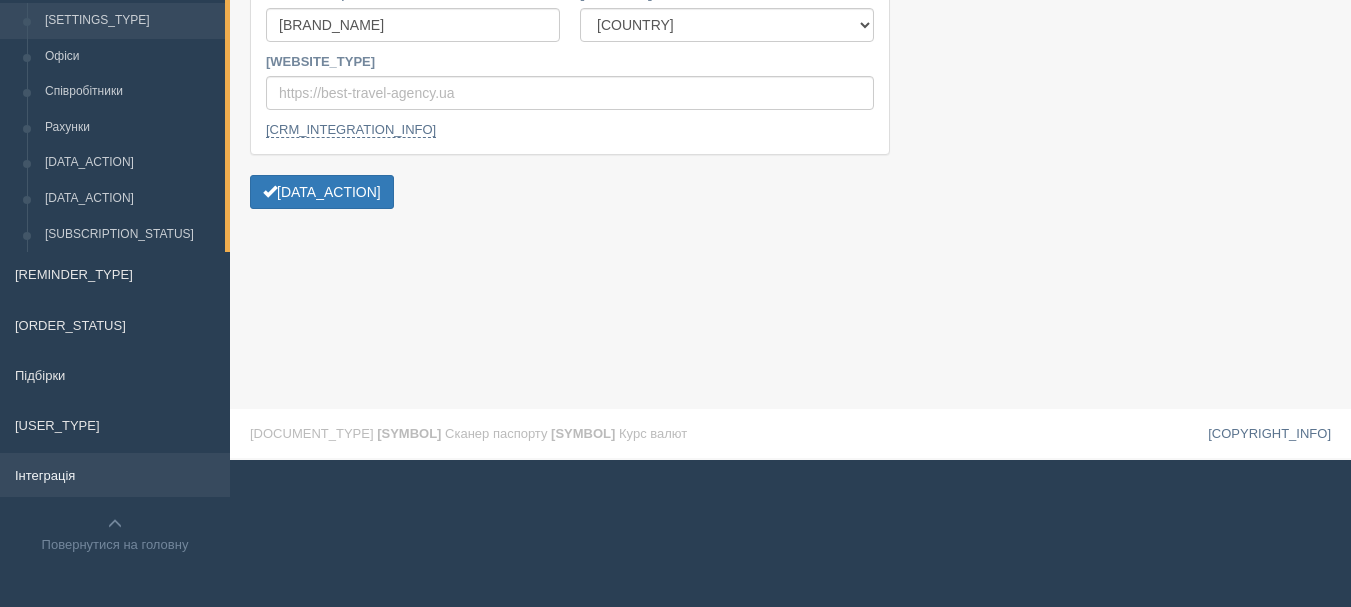 click on "Інтеграція" at bounding box center [115, 475] 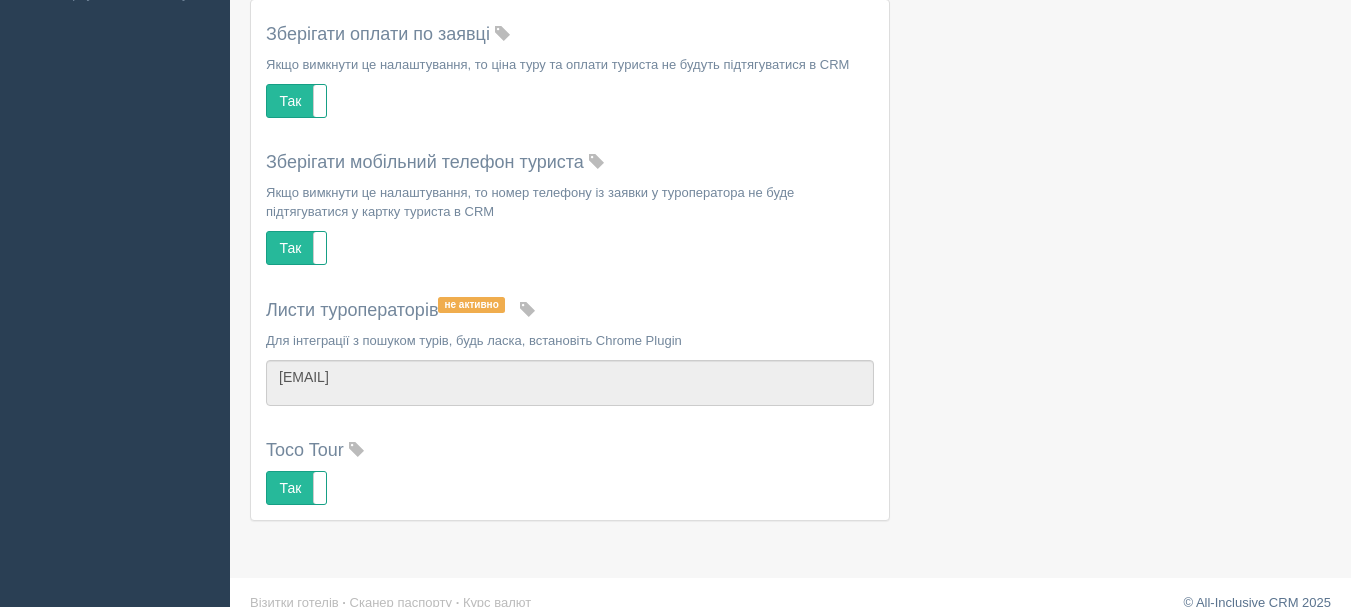 scroll, scrollTop: 1026, scrollLeft: 0, axis: vertical 